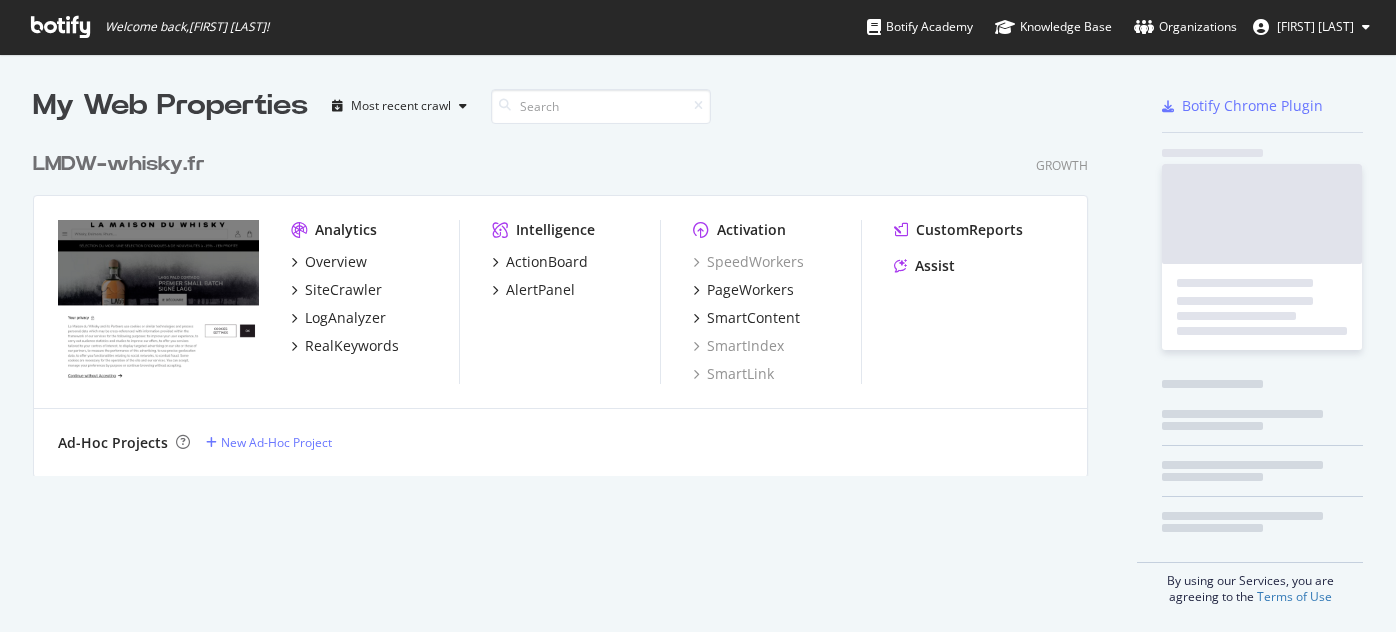 scroll, scrollTop: 0, scrollLeft: 0, axis: both 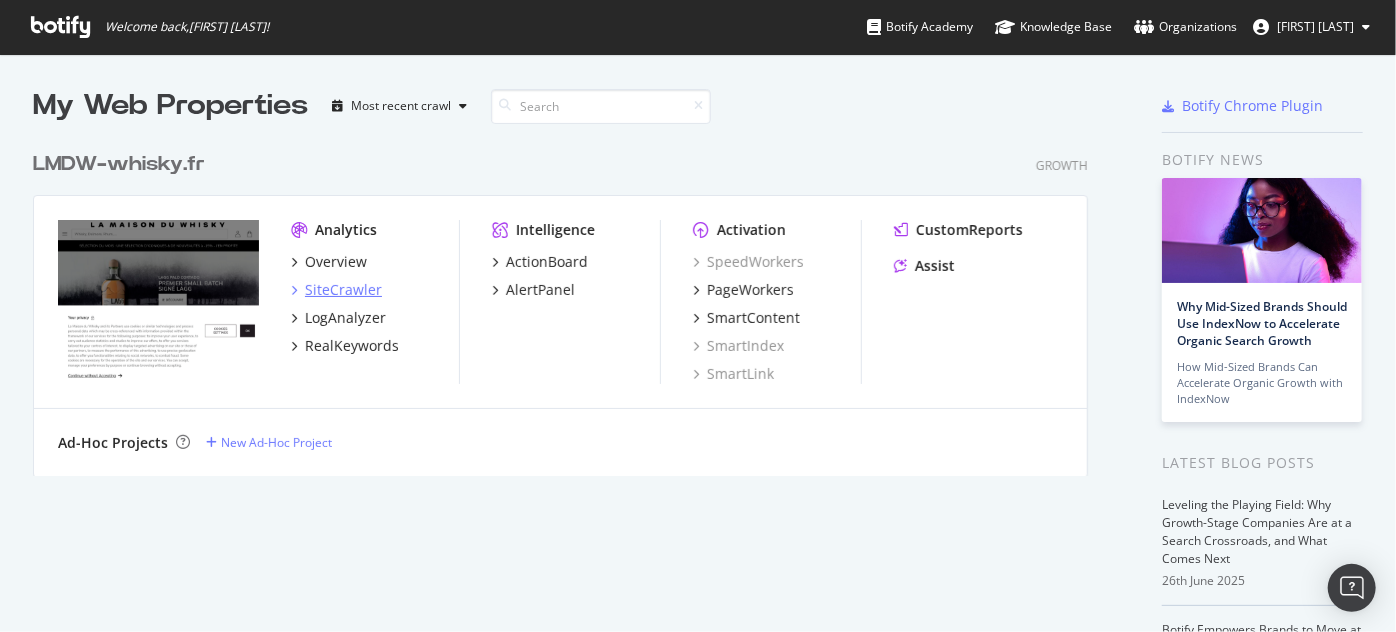 click on "SiteCrawler" at bounding box center [343, 290] 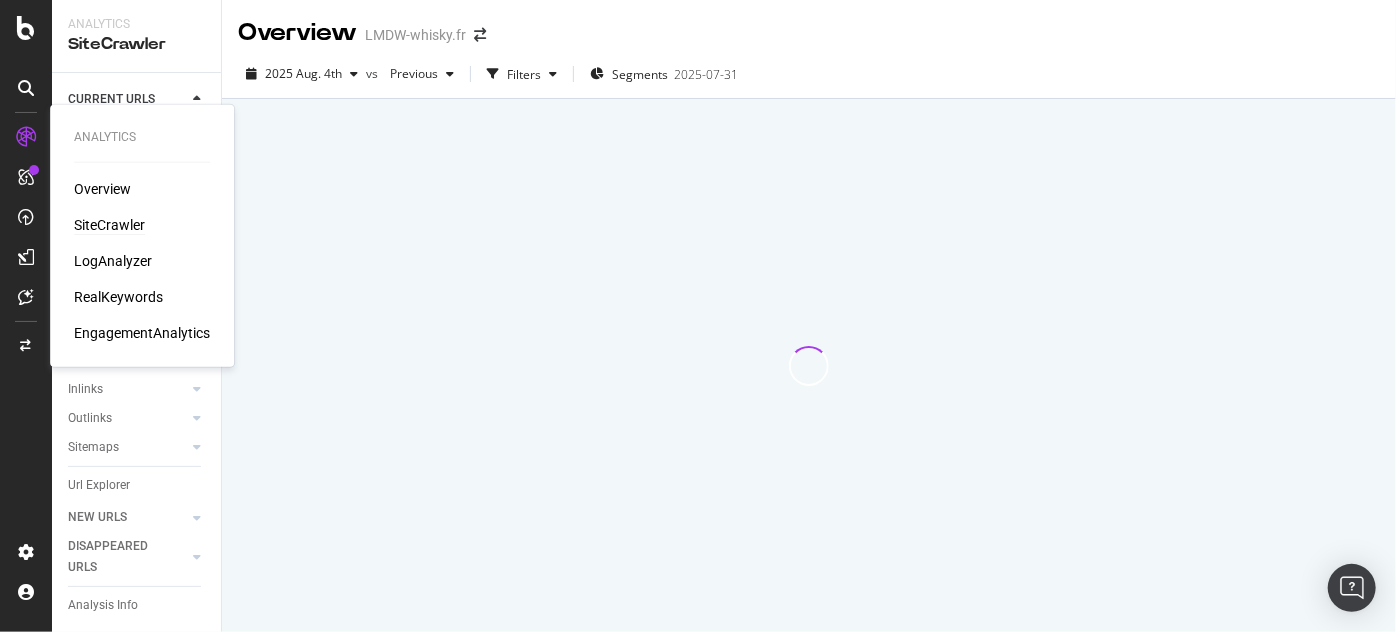 click on "SiteCrawler" at bounding box center [109, 225] 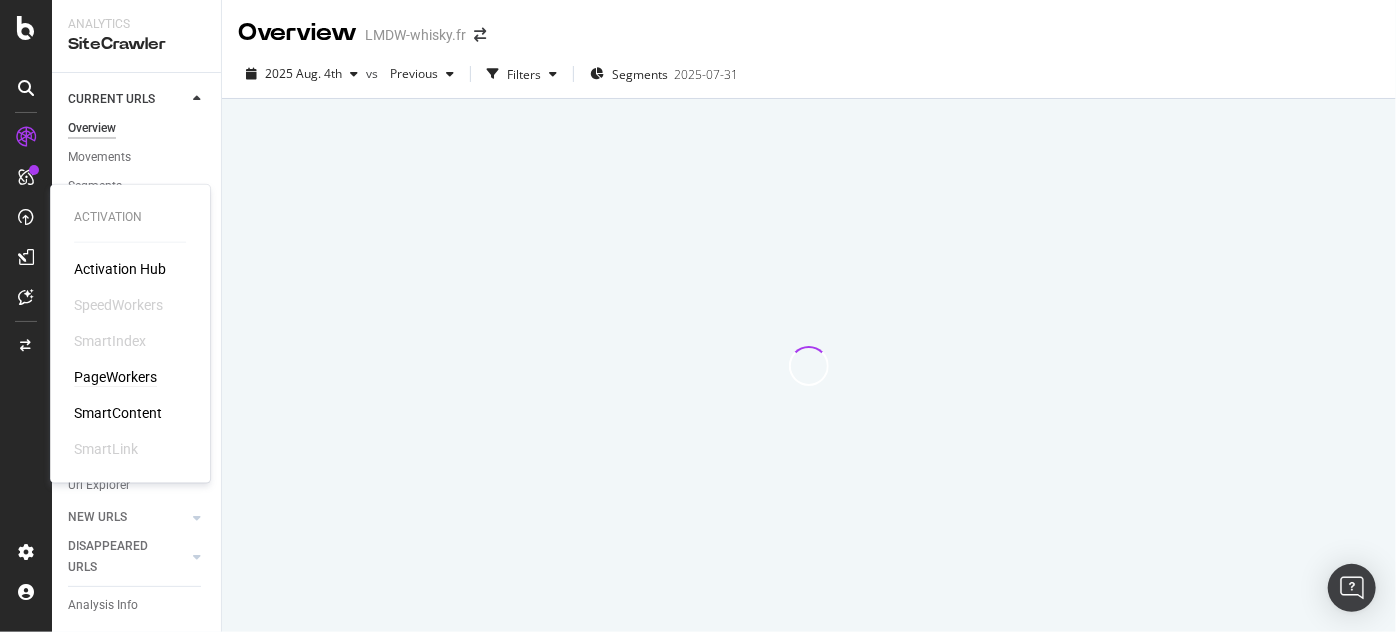 click on "PageWorkers" at bounding box center [115, 377] 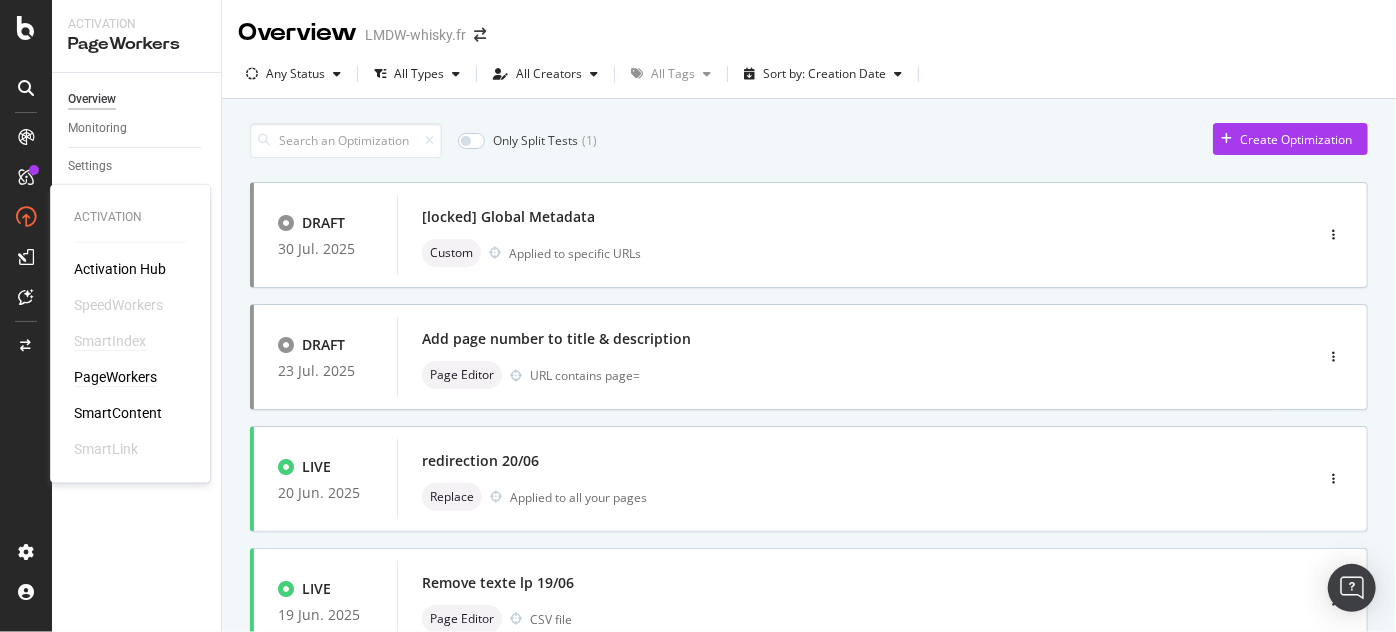 click on "SmartIndex" at bounding box center (110, 341) 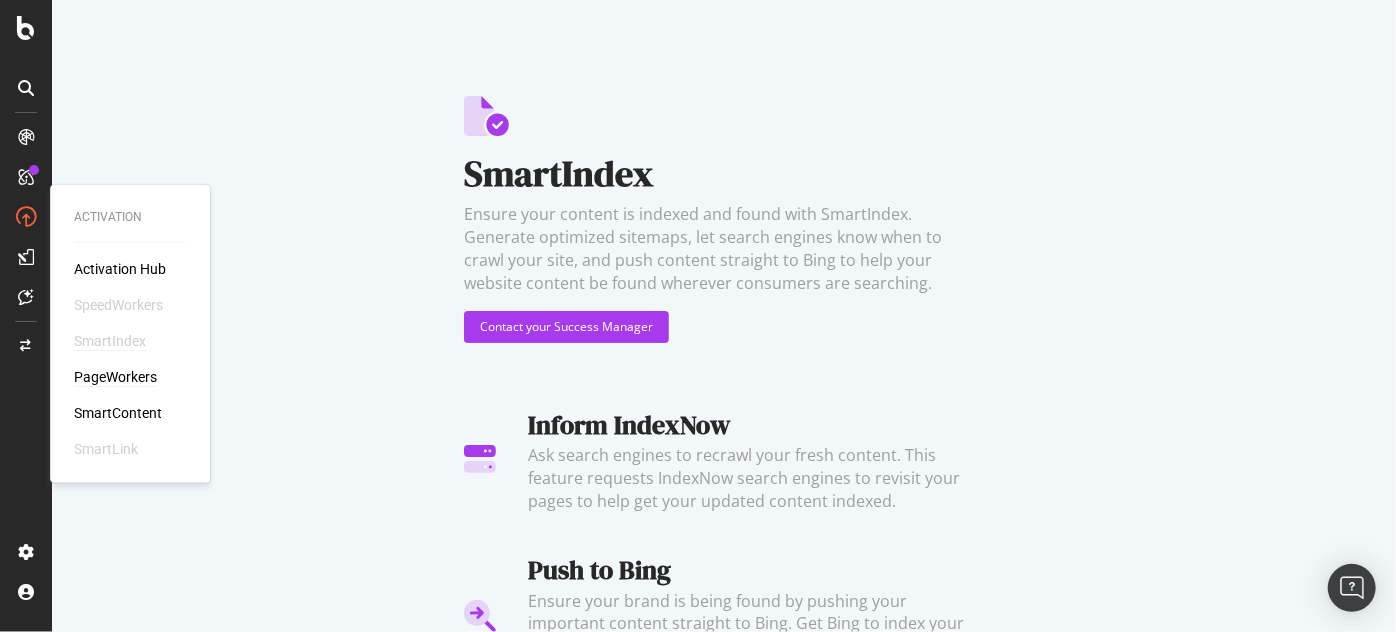 click on "PageWorkers" at bounding box center (115, 377) 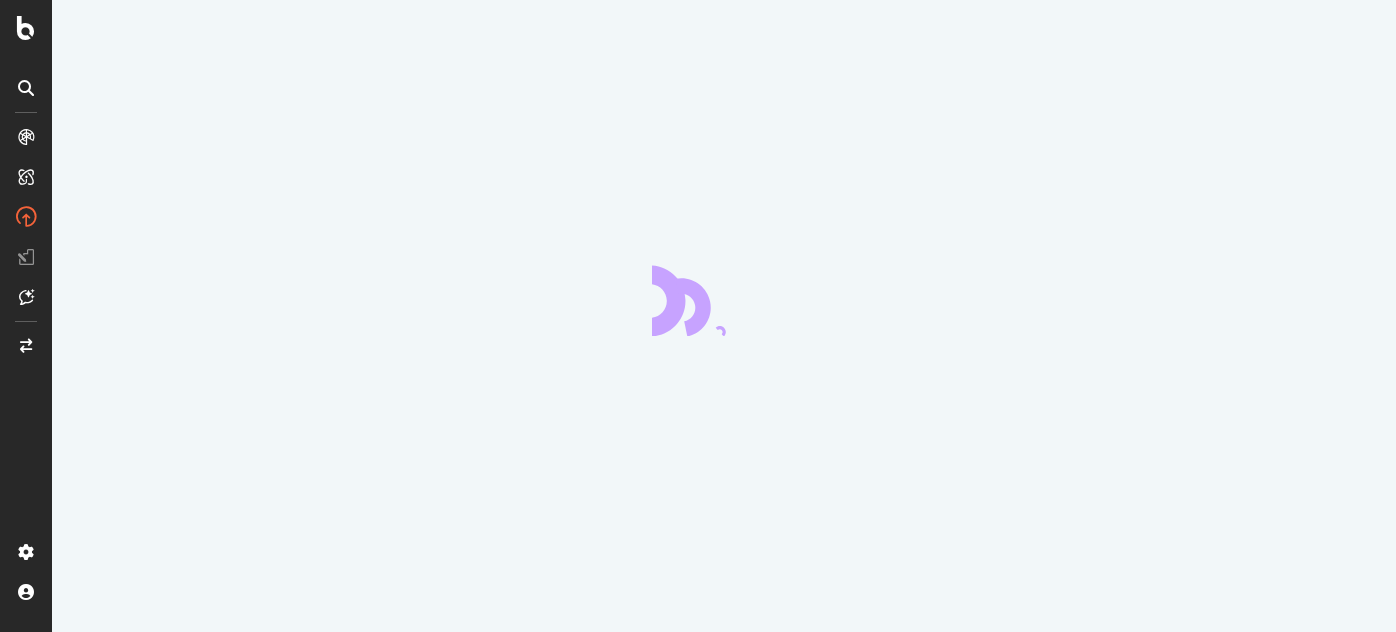 scroll, scrollTop: 0, scrollLeft: 0, axis: both 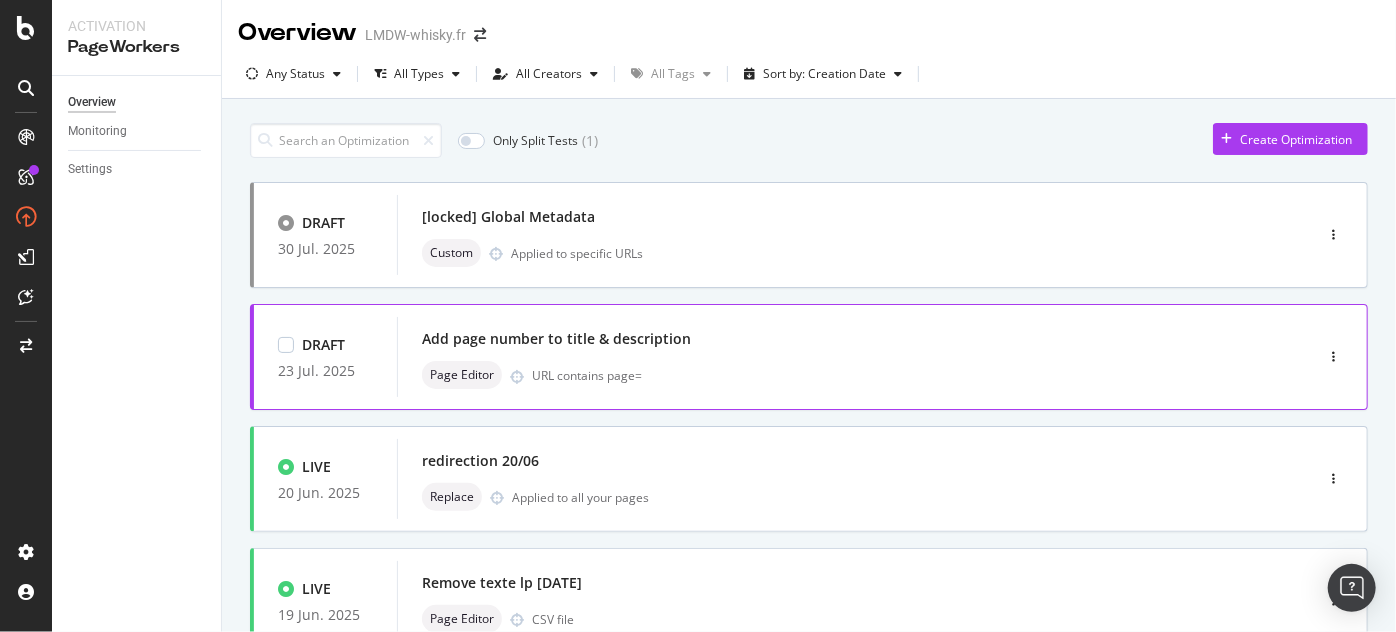 click on "Add page number to title & description" at bounding box center [556, 339] 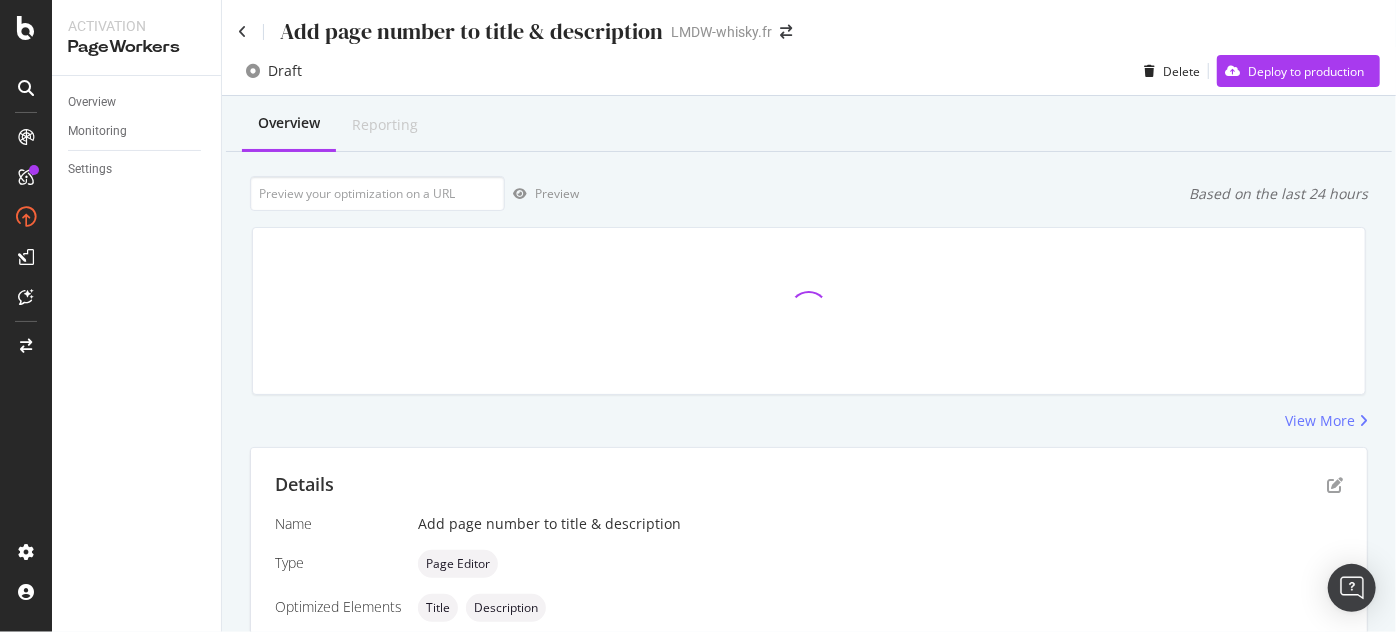 scroll, scrollTop: 192, scrollLeft: 0, axis: vertical 